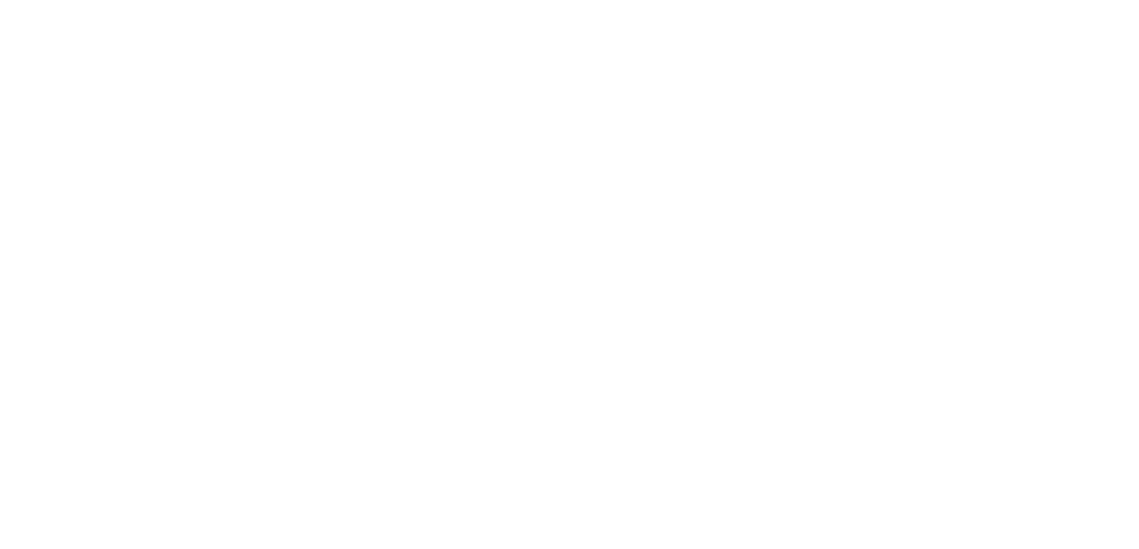 scroll, scrollTop: 0, scrollLeft: 0, axis: both 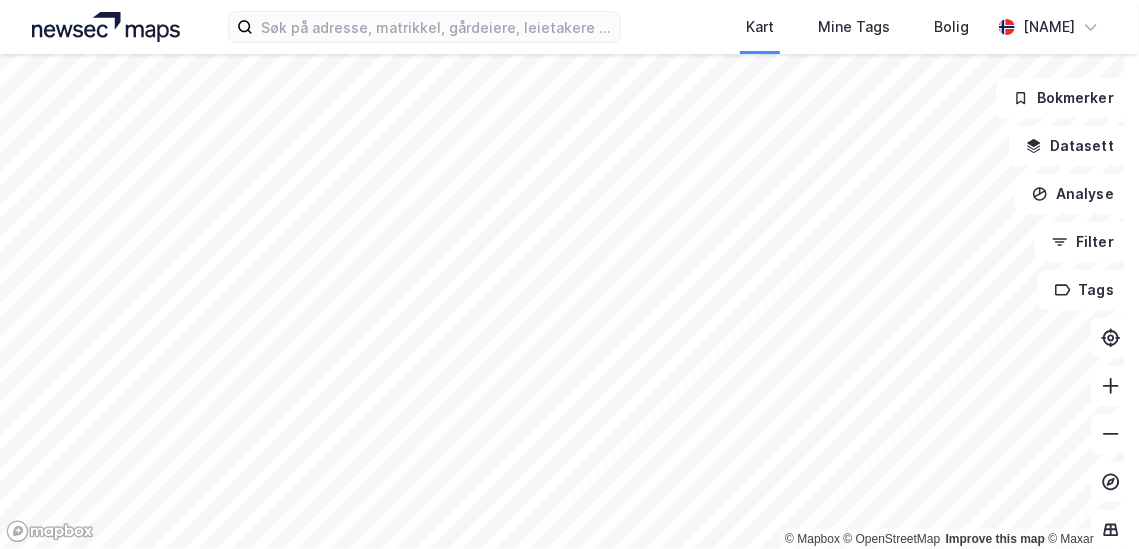 click on "Kart Mine Tags Bolig [NAME] © Mapbox   © OpenStreetMap   Improve this map   © Maxar Bokmerker Datasett Analyse Filter Tags" at bounding box center (569, 274) 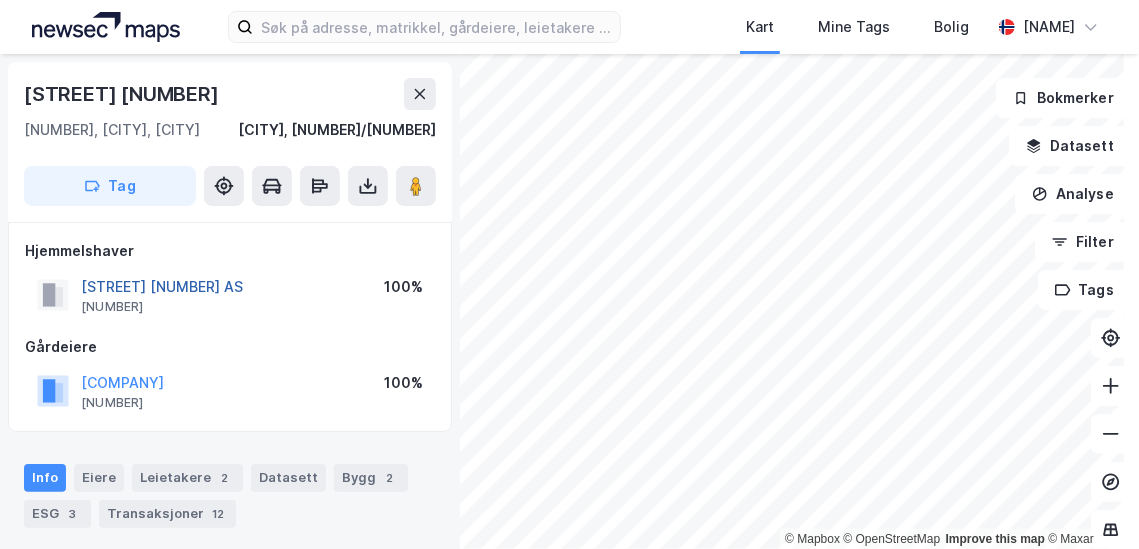 click on "[STREET] [NUMBER] AS" at bounding box center (0, 0) 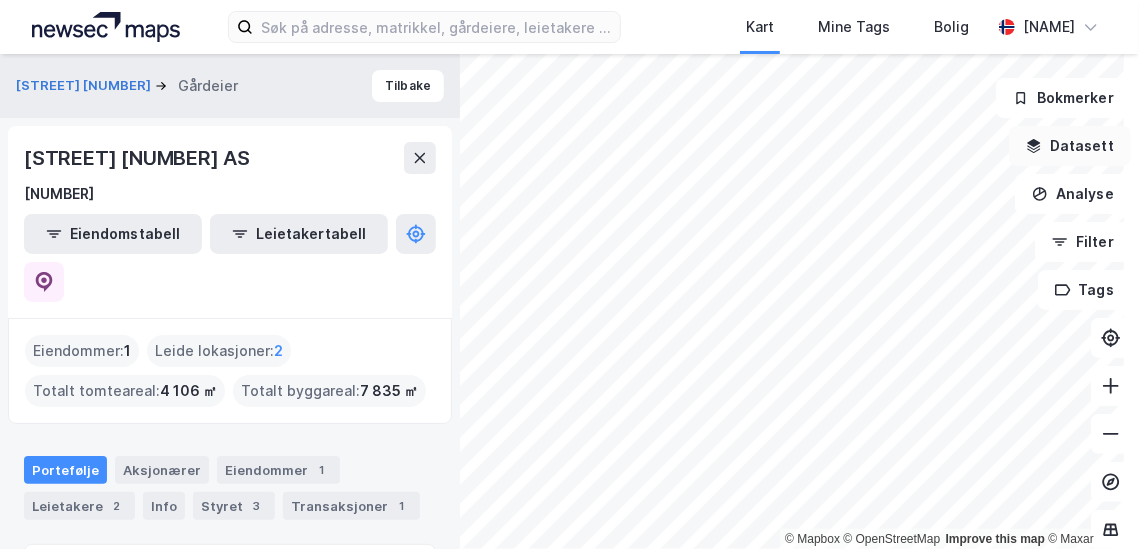 click on "Datasett" at bounding box center (1070, 146) 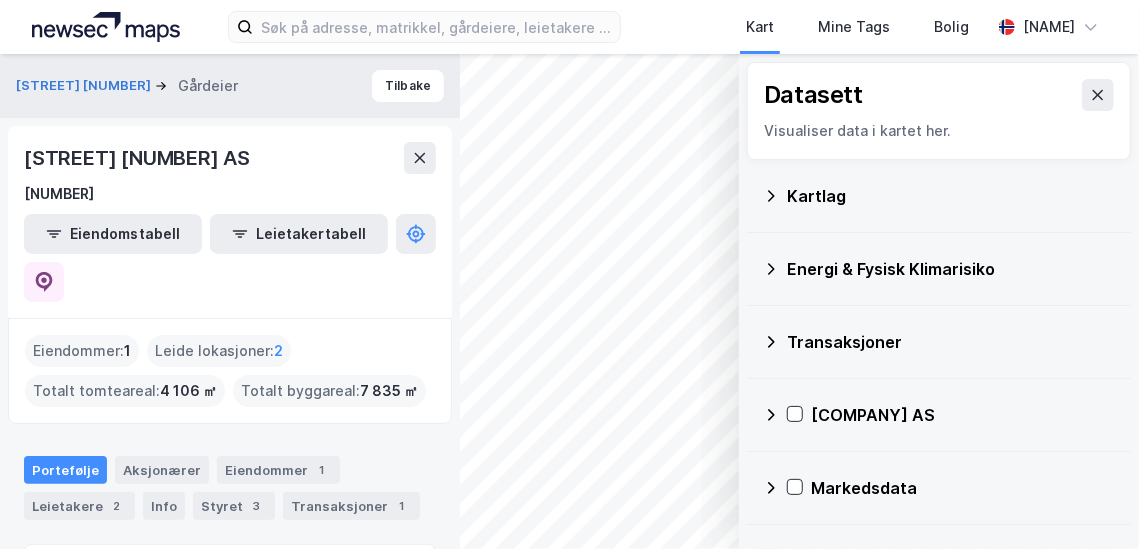 click 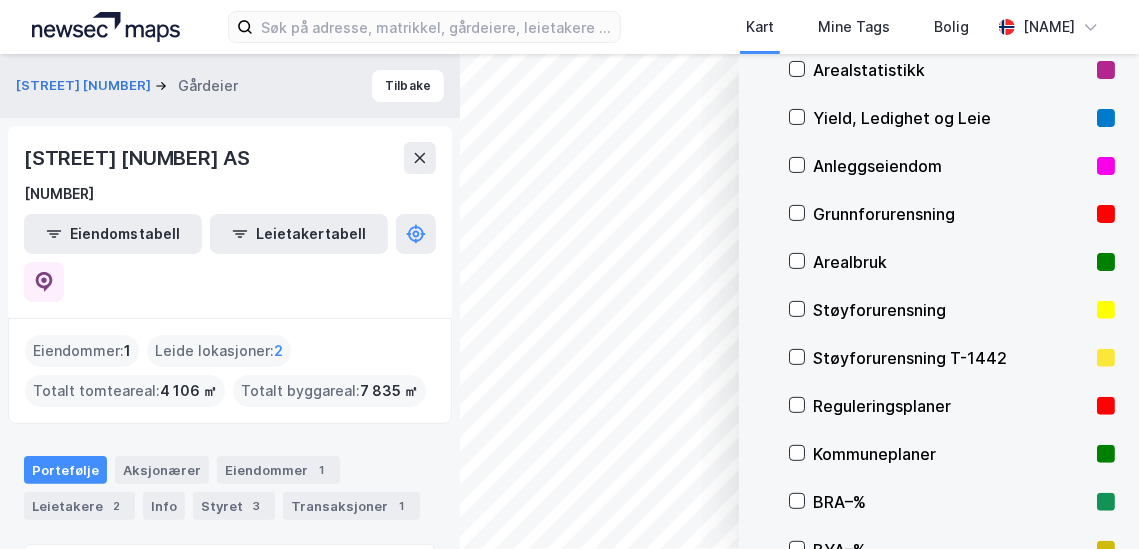 scroll, scrollTop: 200, scrollLeft: 0, axis: vertical 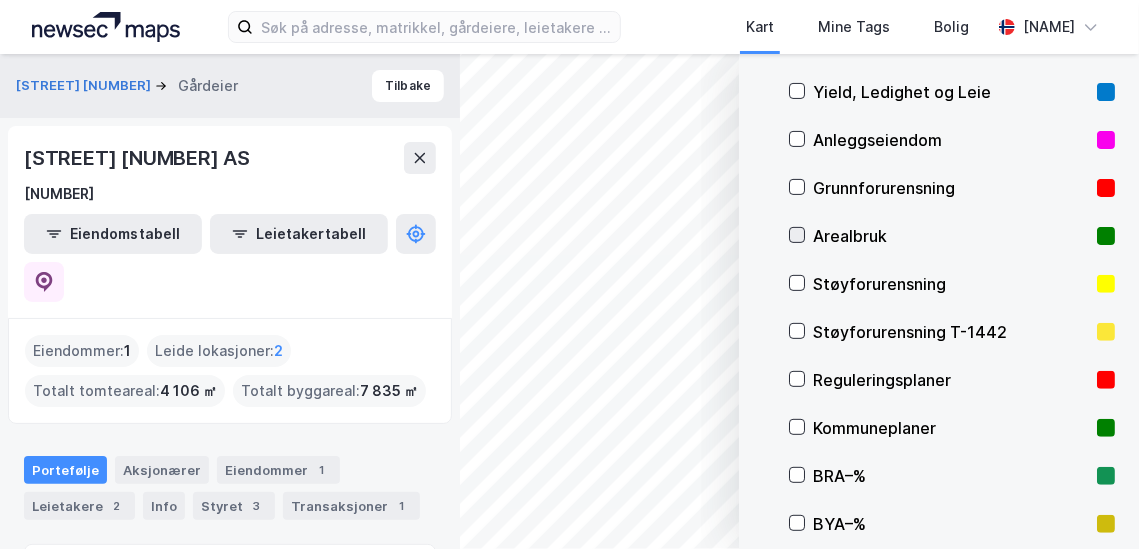 click 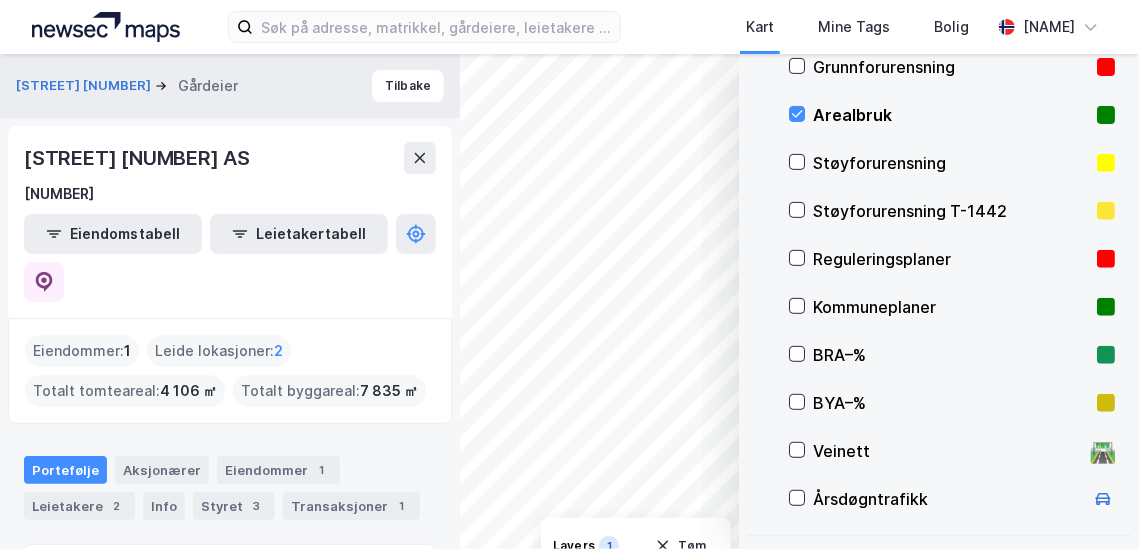 scroll, scrollTop: 300, scrollLeft: 0, axis: vertical 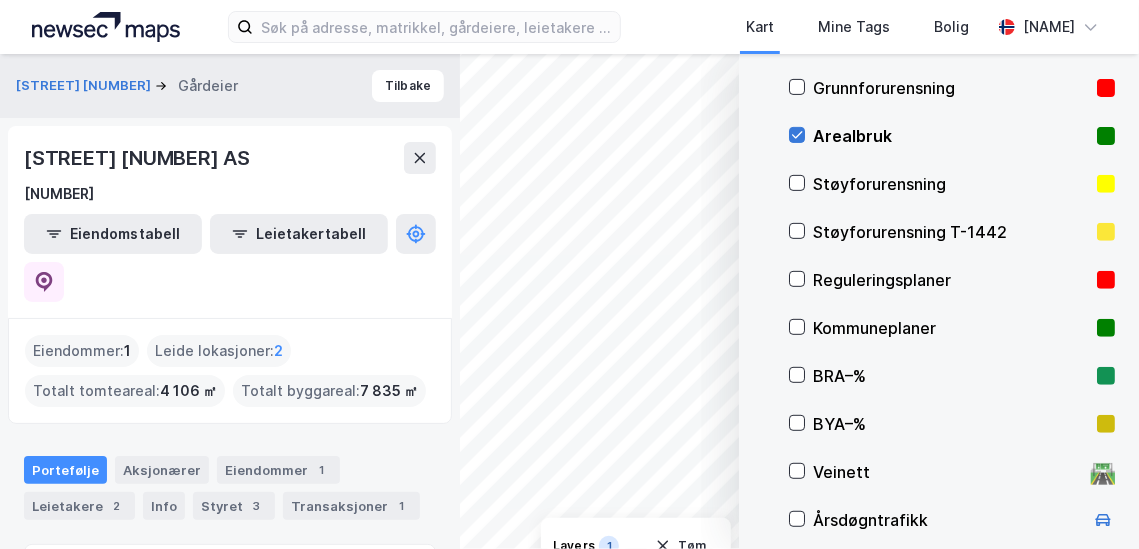 click 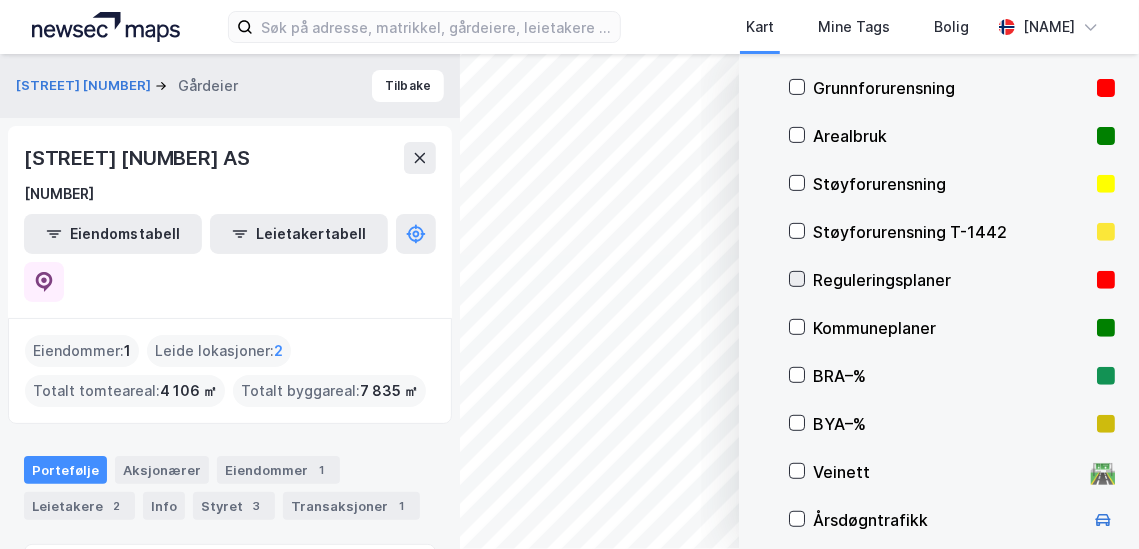 click 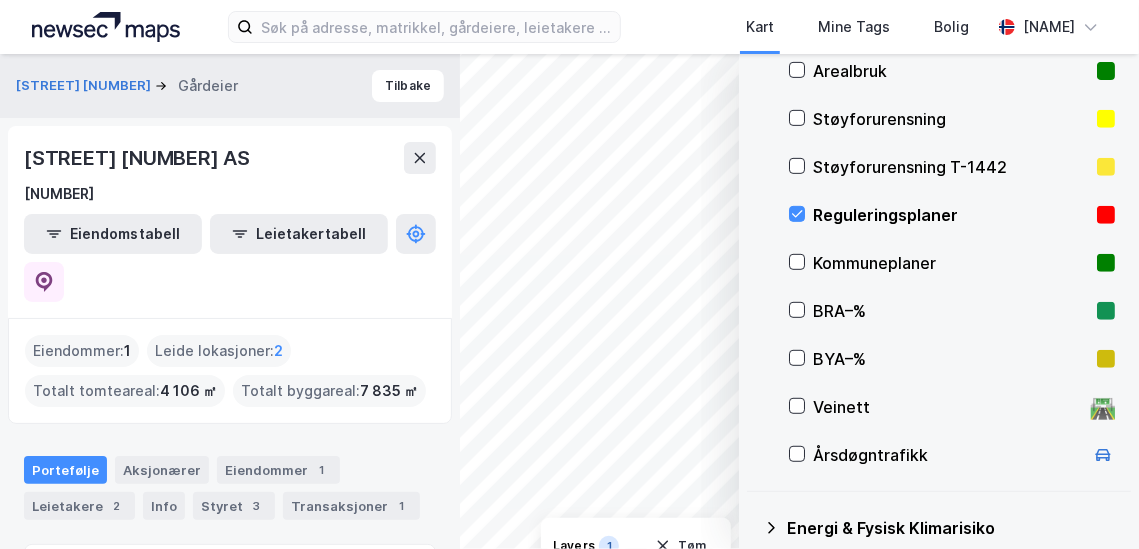 scroll, scrollTop: 368, scrollLeft: 0, axis: vertical 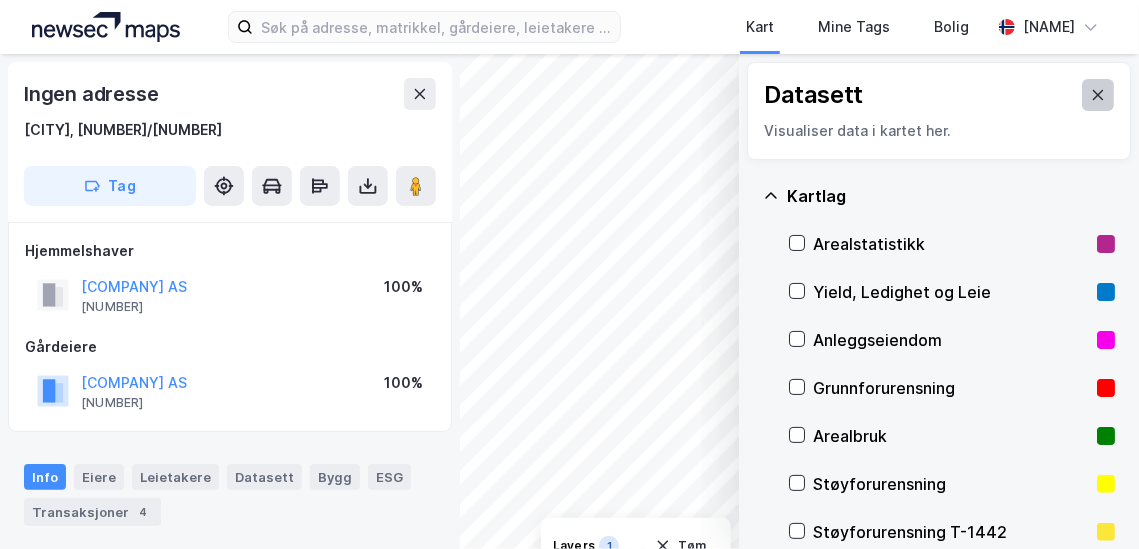 click at bounding box center [1098, 95] 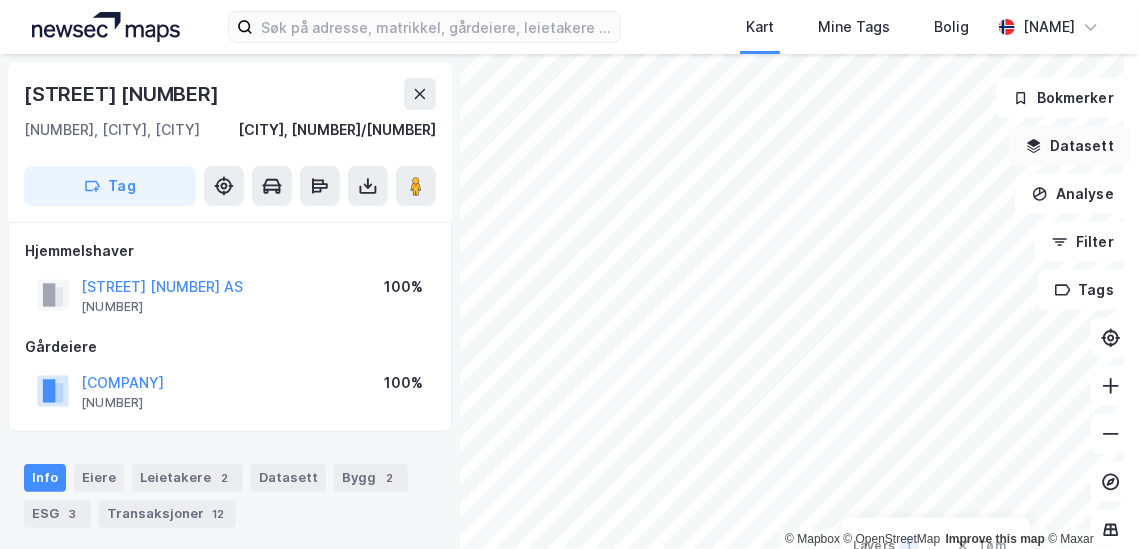 click on "Datasett" at bounding box center [1070, 146] 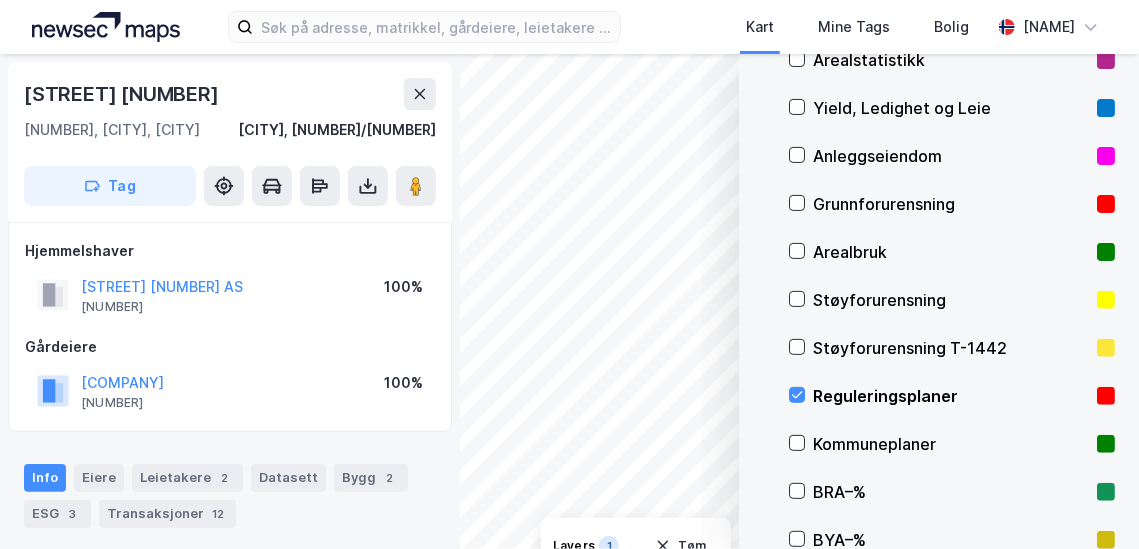 scroll, scrollTop: 200, scrollLeft: 0, axis: vertical 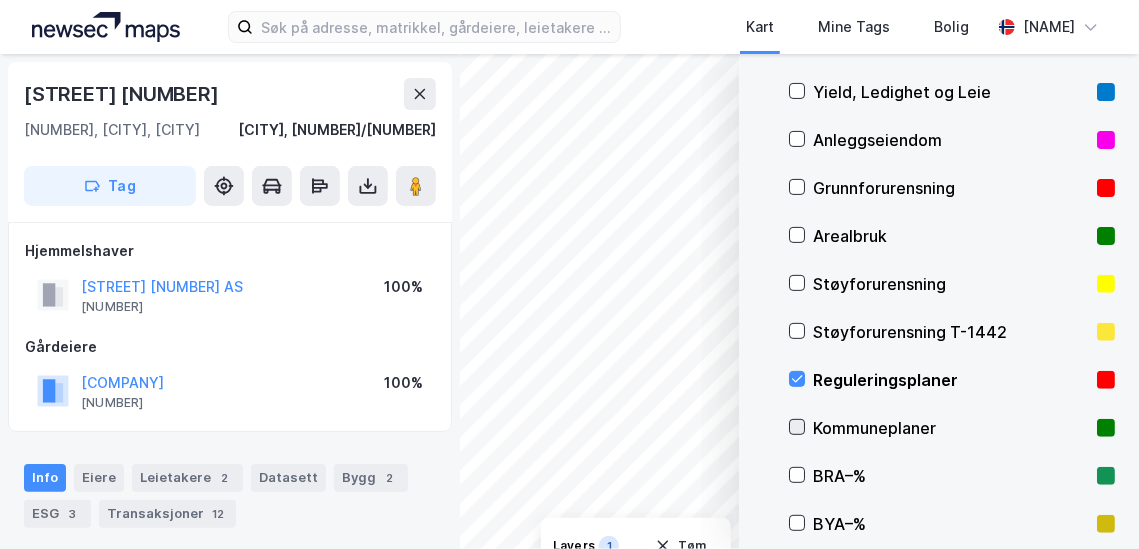 click 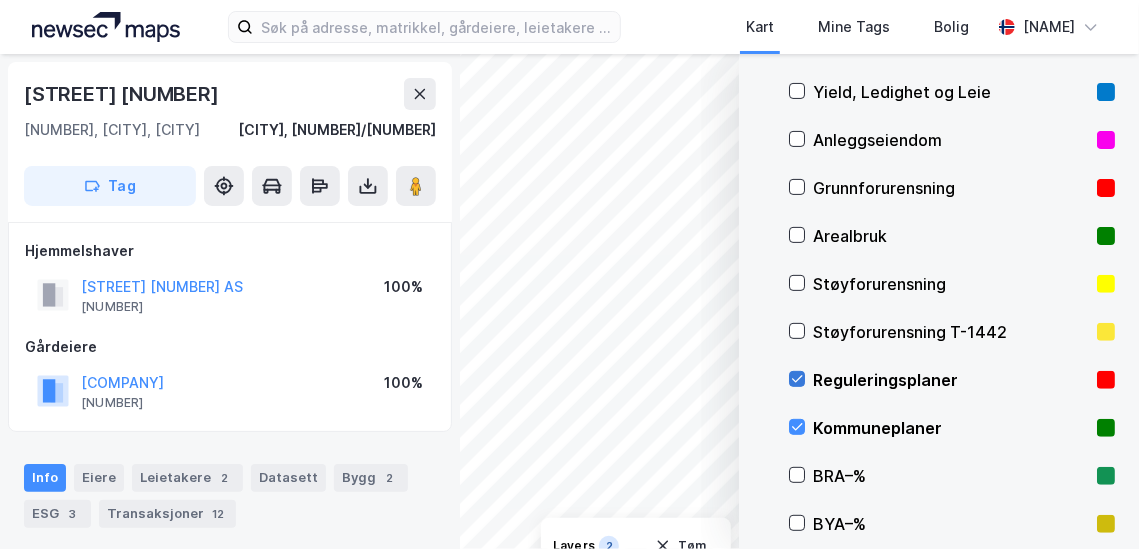 click 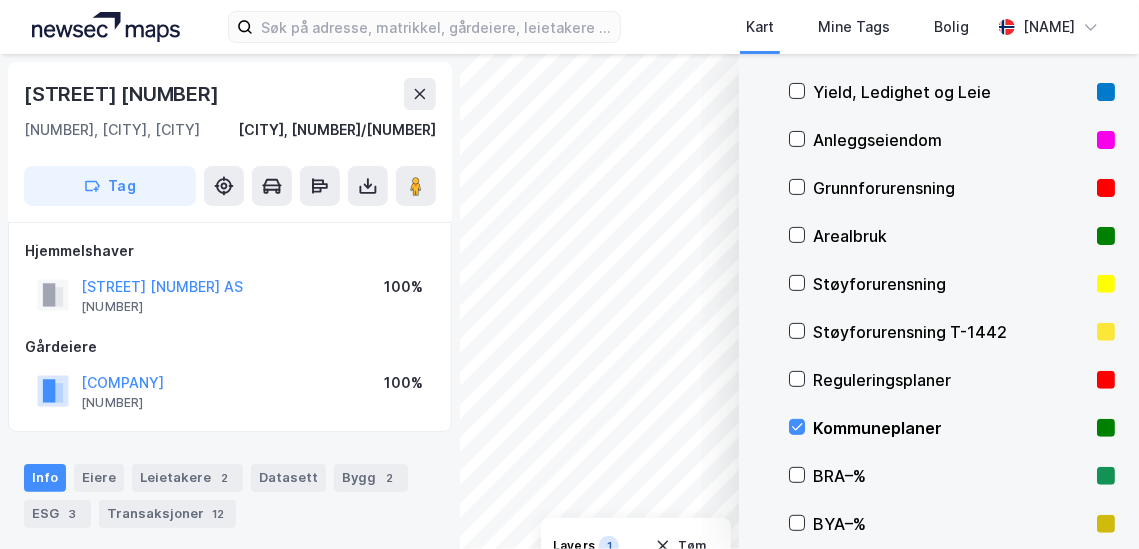 click on "Reguleringsplaner" at bounding box center (952, 380) 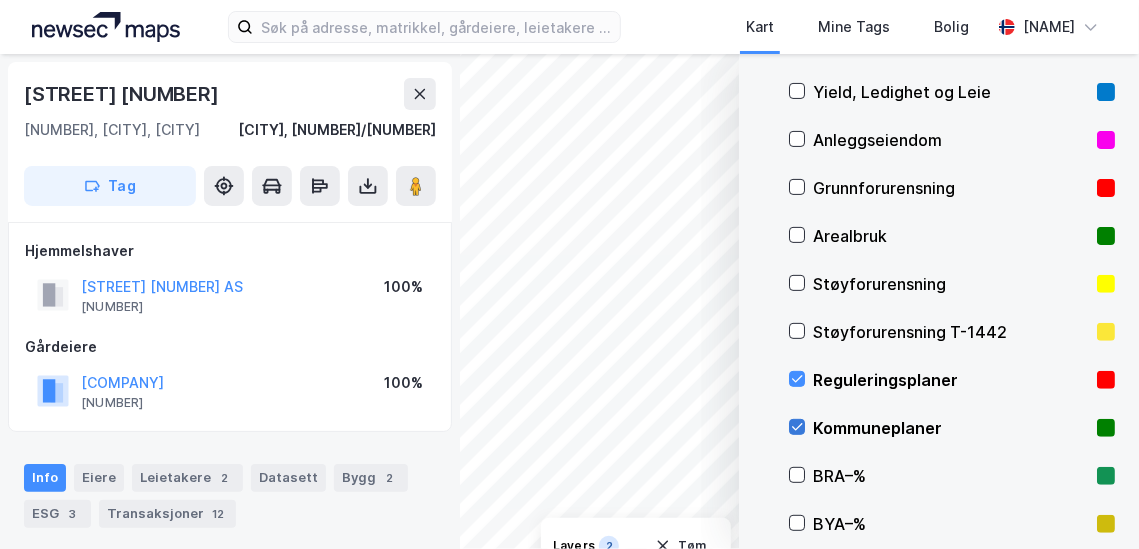 click 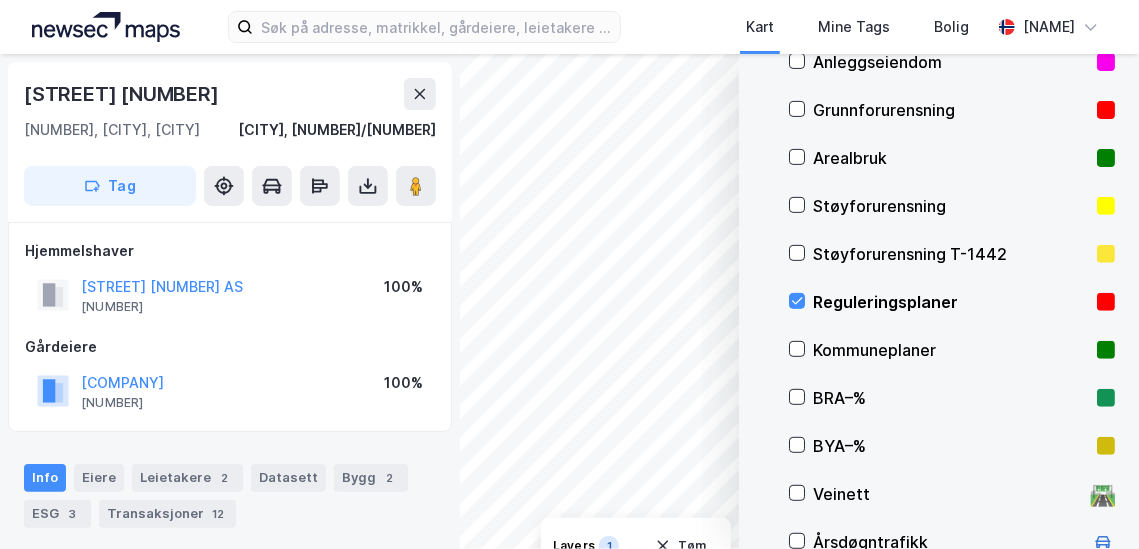 scroll, scrollTop: 300, scrollLeft: 0, axis: vertical 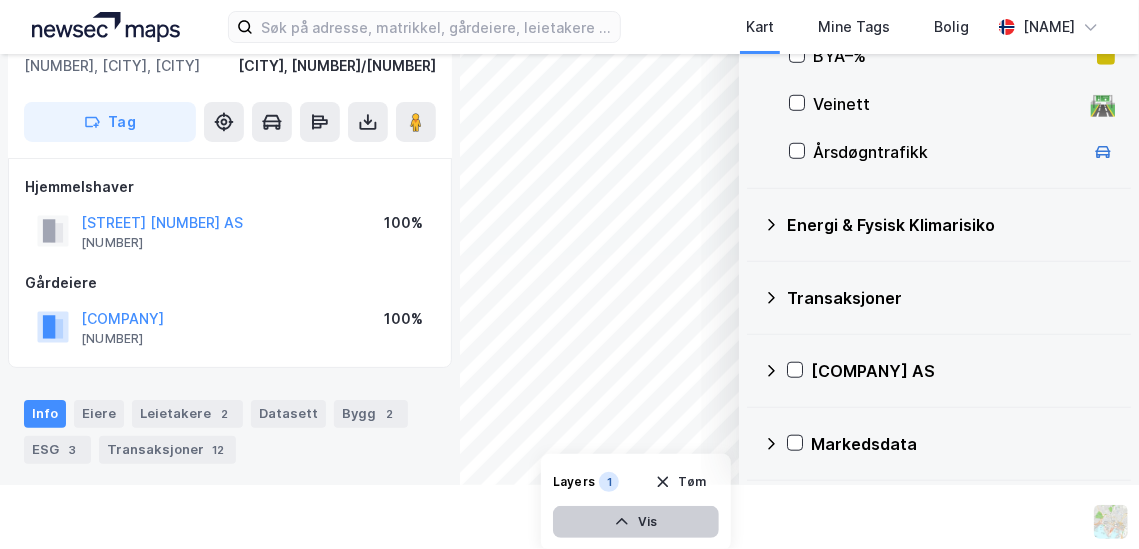 click on "Vis" at bounding box center [636, 522] 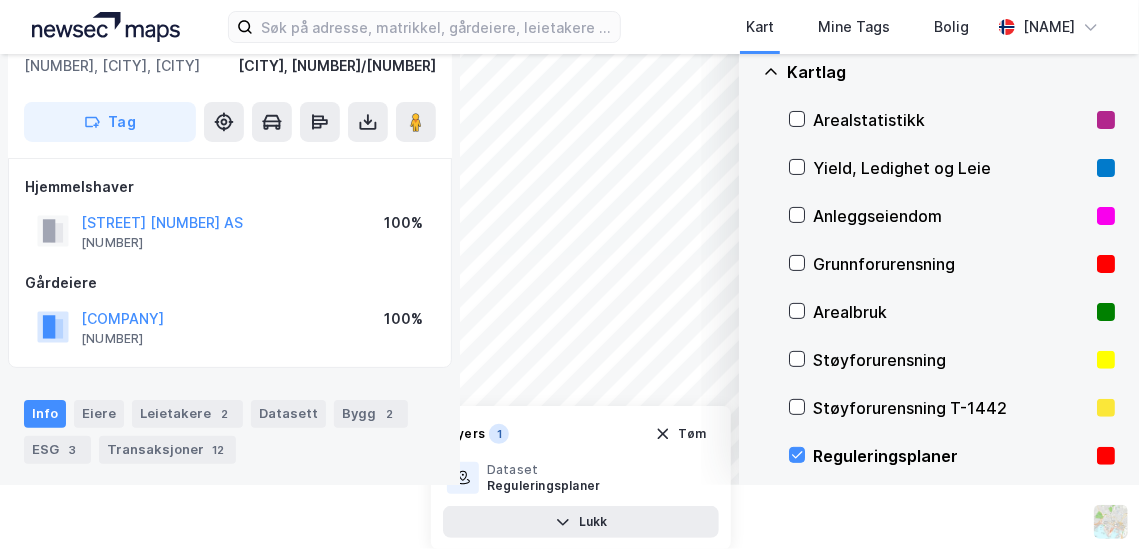 scroll, scrollTop: 0, scrollLeft: 0, axis: both 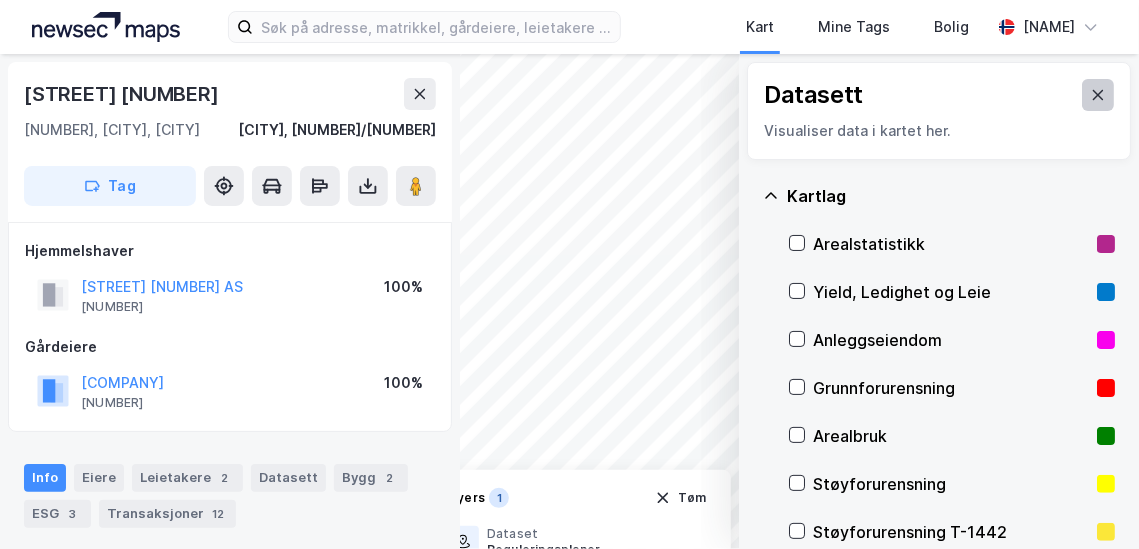 click 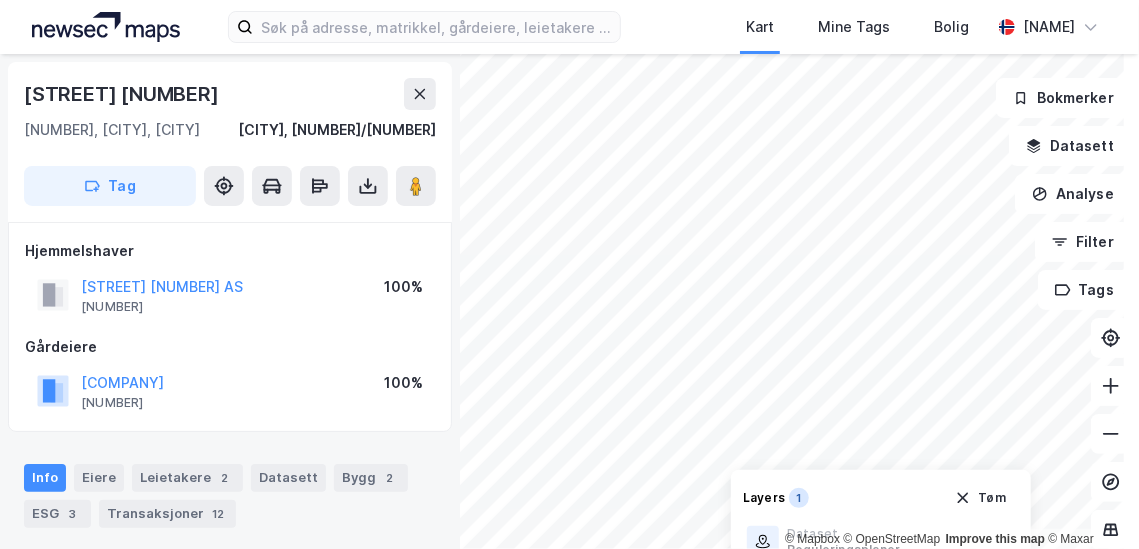 click on "Kart Mine Tags Bolig [NAME] © Mapbox   © OpenStreetMap   Improve this map   © Maxar [STREET] [NUMBER], [CITY], [CITY] [CITY], [NUMBER]/[NUMBER] Tag Hjemmelshaver [STREET] [NUMBER] AS [NUMBER] [NUMBER] [NUMBER] [PERCENTAGE] Gårdeiere [COMPANY] [NUMBER] [NUMBER] [NUMBER] [PERCENTAGE] Info Eiere Leietakere [NUMBER] Datasett Bygg [NUMBER] ESG [NUMBER] Transaksjoner [NUMBER] Matrikkel [NUMBER]-[NUMBER]-[NUMBER]-[NUMBER]-[NUMBER] Tomteareal [AREA] Bruksareal (BRA) [AREA] Eiendomstype Kontor Antall leietakere [NUMBER] Punktleie Nei Festegrunn Nei Tinglyst Ja Reguleringsplaner Miljøstatus Saksinnsyn Grunnforurensning Forurensning Eiendommen står på tomtegrunn som er påvirket av luft, grunn eller annen forurensning. Vennligst besøk   Offisiell side   for detaljer Bokmerker Datasett Analyse Filter Tags [NUMBER] Tøm Dataset Reguleringsplaner Lukk" at bounding box center [569, 274] 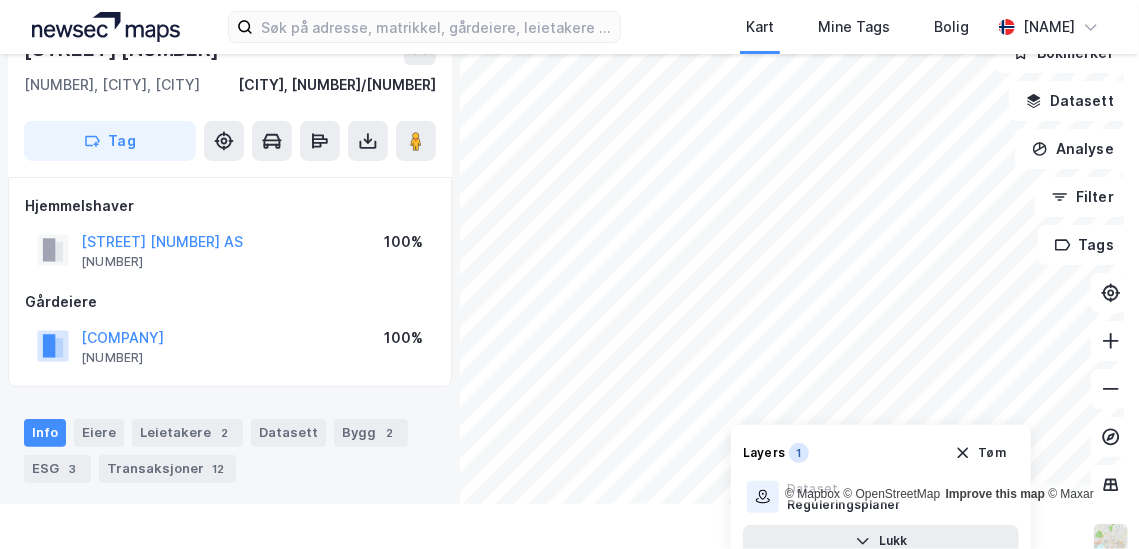 scroll, scrollTop: 64, scrollLeft: 0, axis: vertical 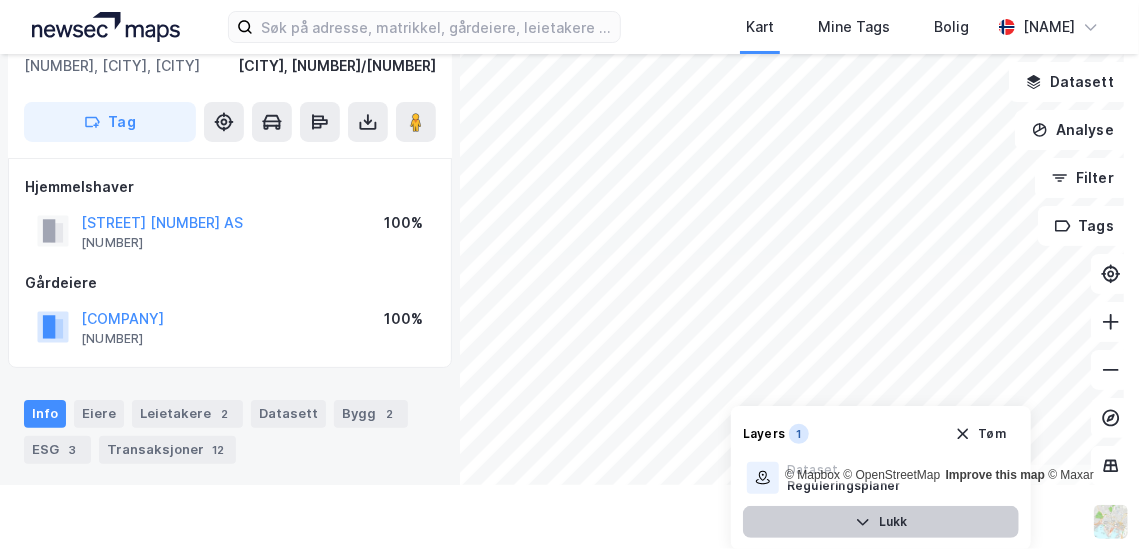 click 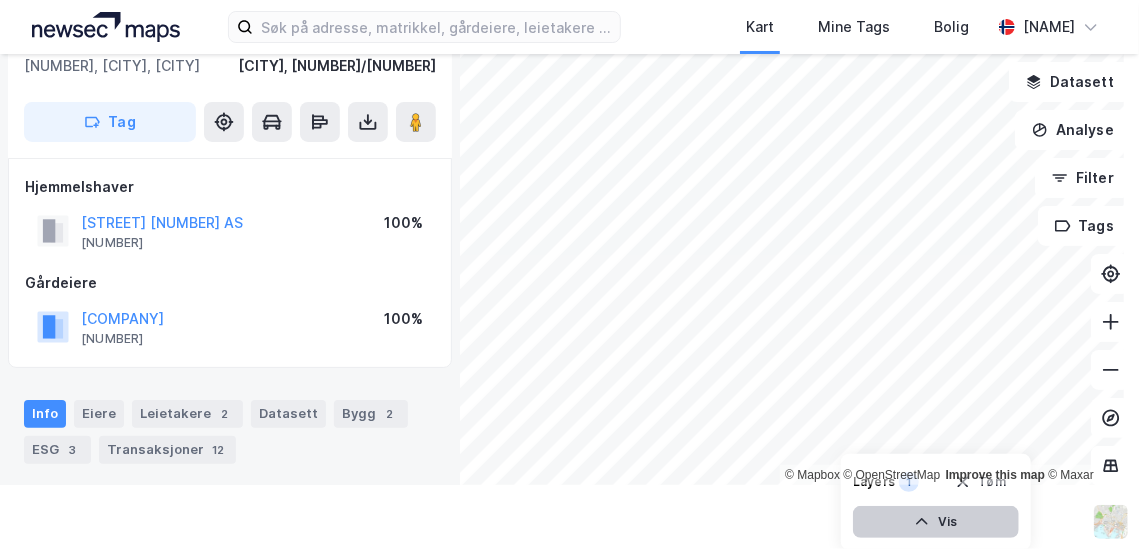 click 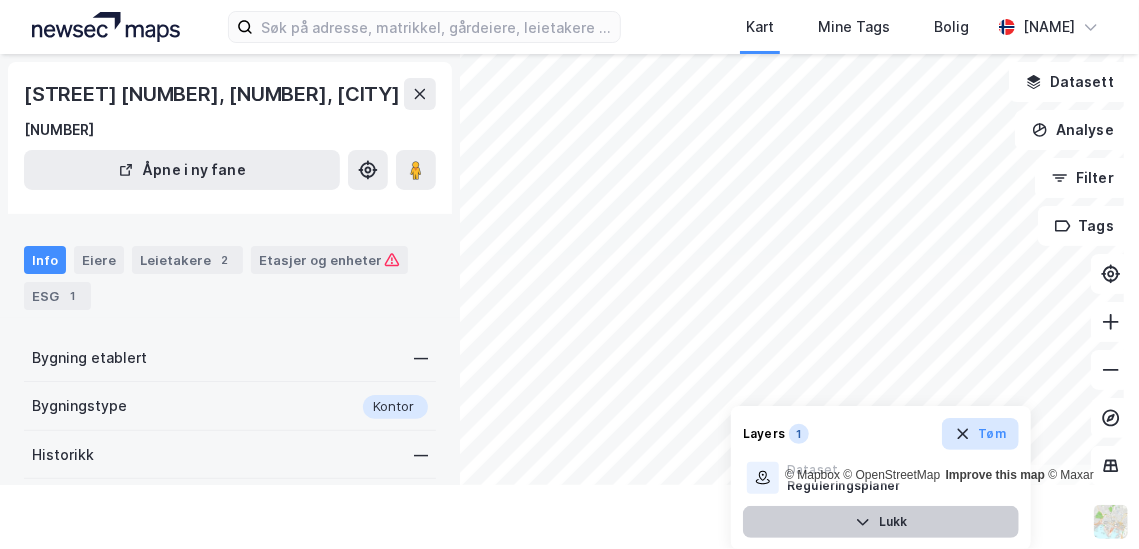 click on "Tøm" at bounding box center (980, 434) 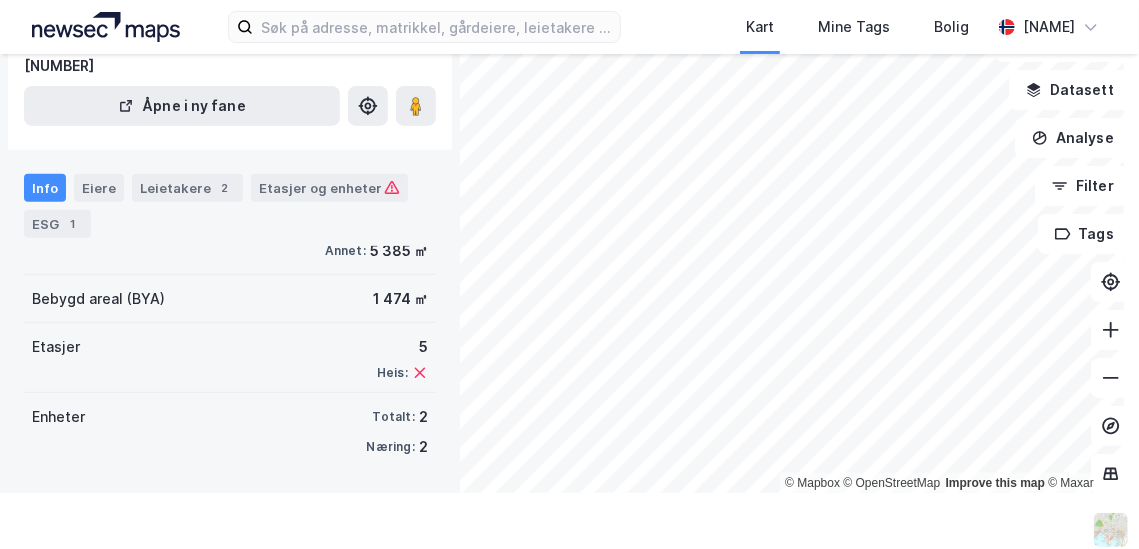 scroll, scrollTop: 0, scrollLeft: 0, axis: both 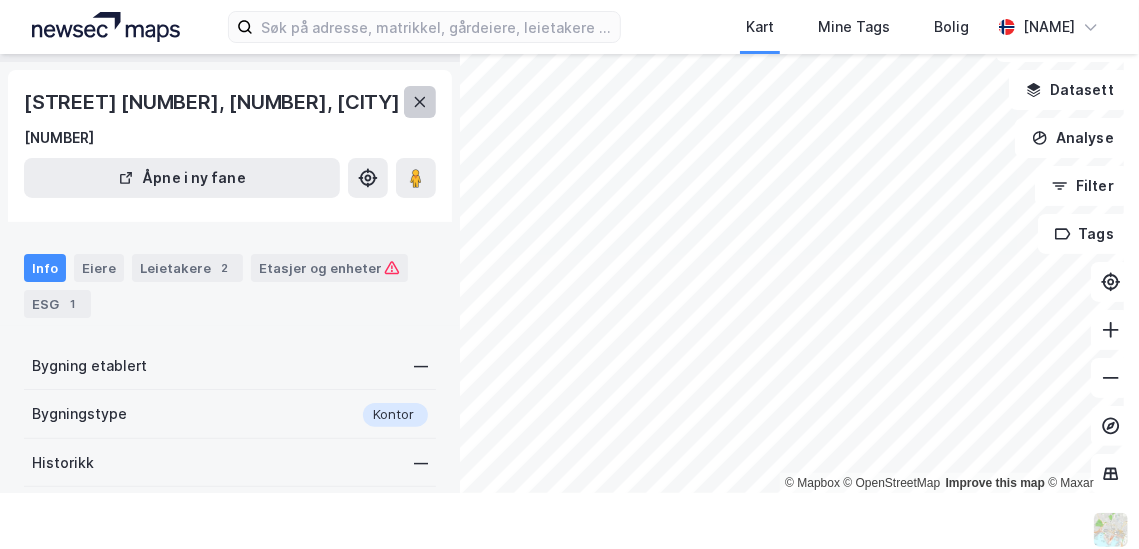 click at bounding box center (420, 102) 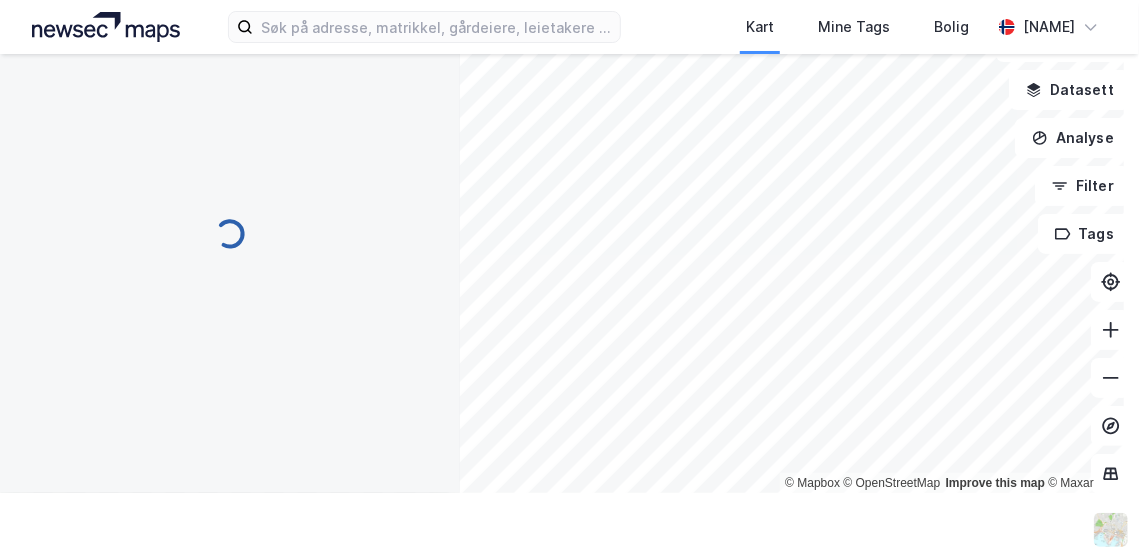 scroll, scrollTop: 16, scrollLeft: 0, axis: vertical 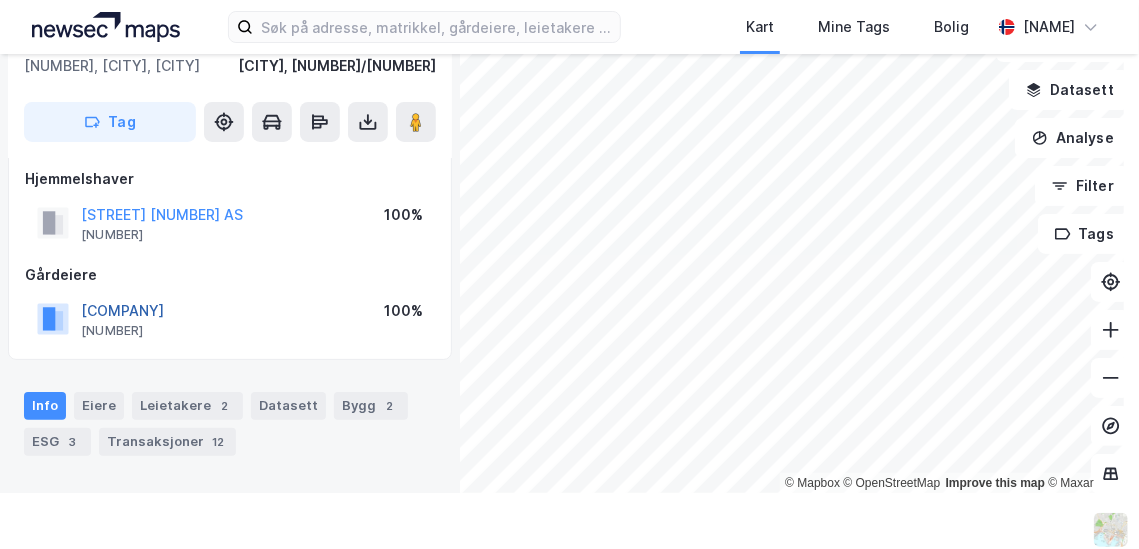 click on "[COMPANY]" at bounding box center (0, 0) 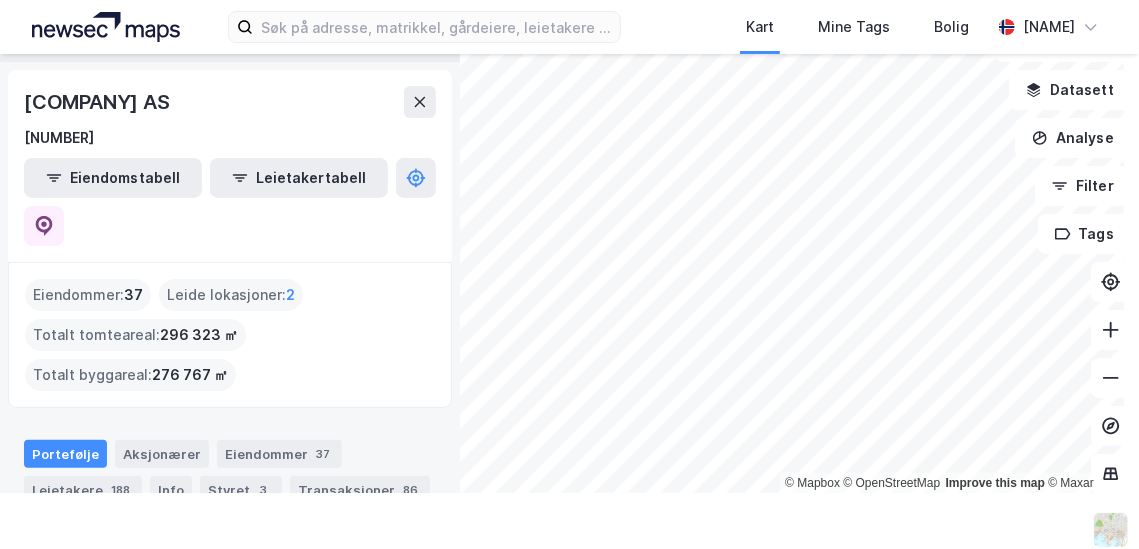 scroll, scrollTop: 100, scrollLeft: 0, axis: vertical 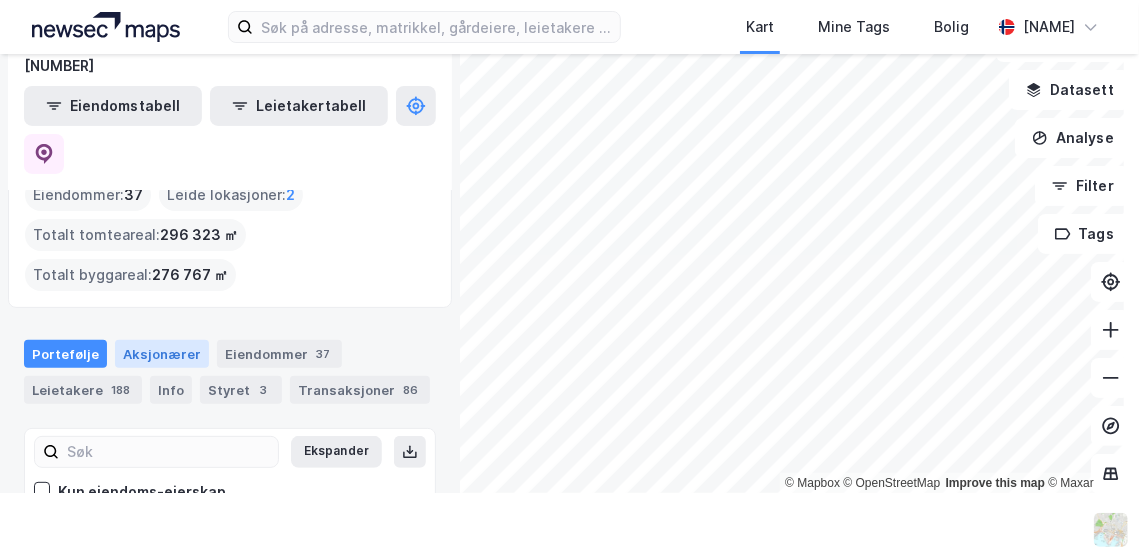 click on "Aksjonærer" at bounding box center (162, 354) 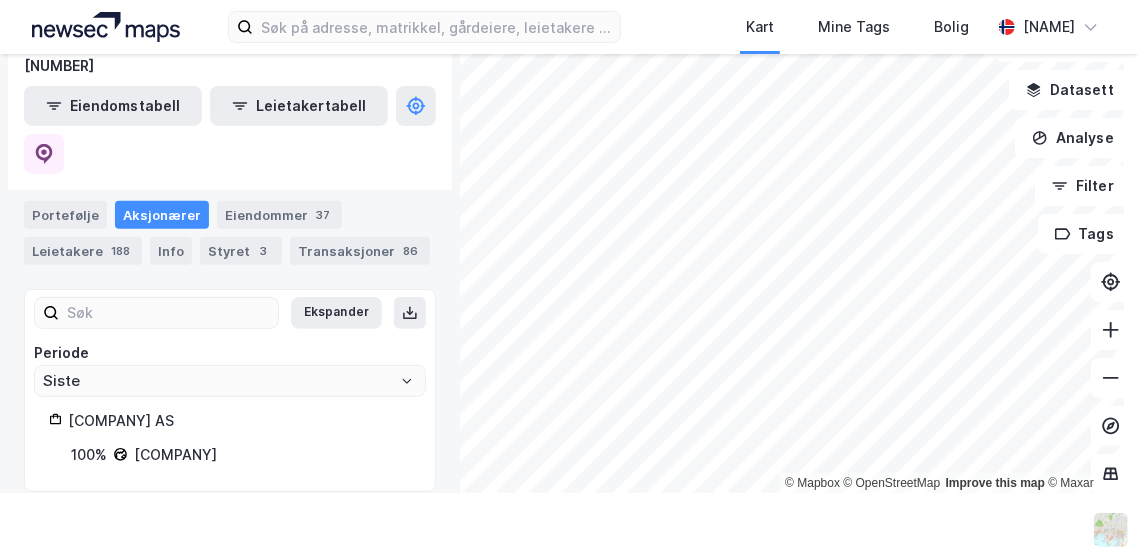 scroll, scrollTop: 243, scrollLeft: 0, axis: vertical 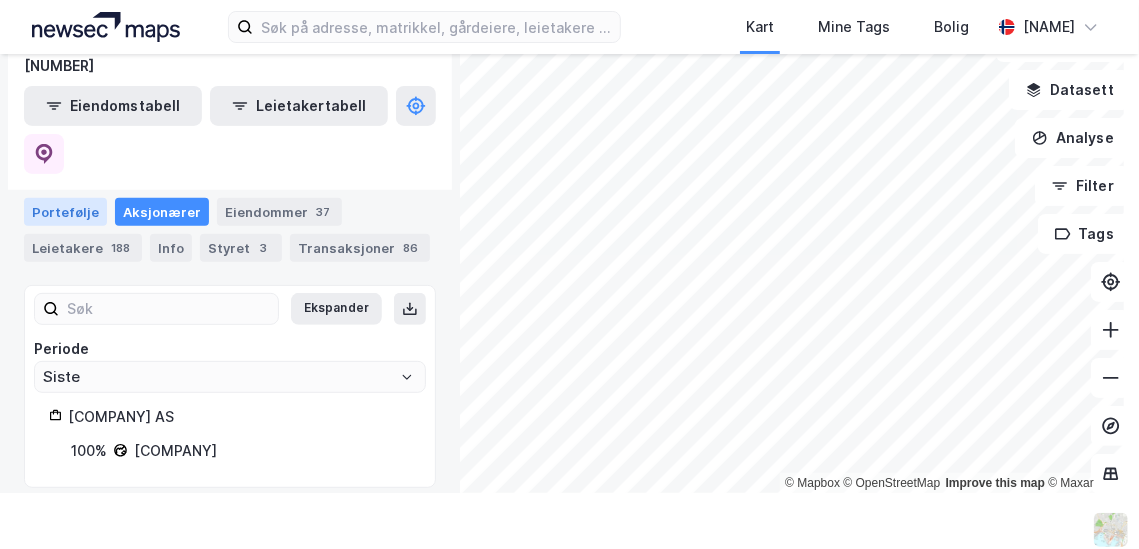 click on "Portefølje" at bounding box center (65, 212) 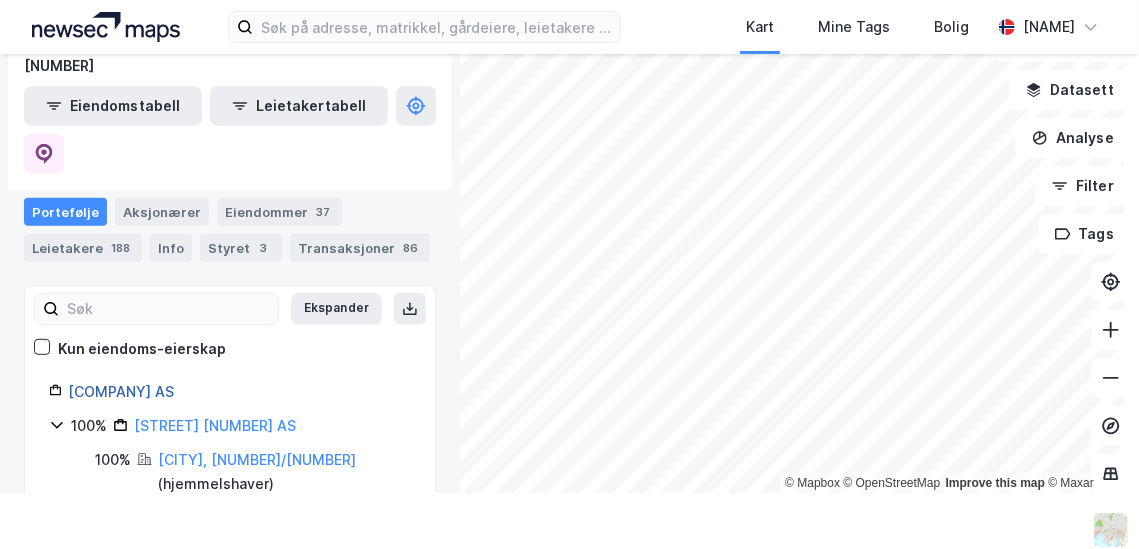 click on "[COMPANY] AS" at bounding box center (121, 391) 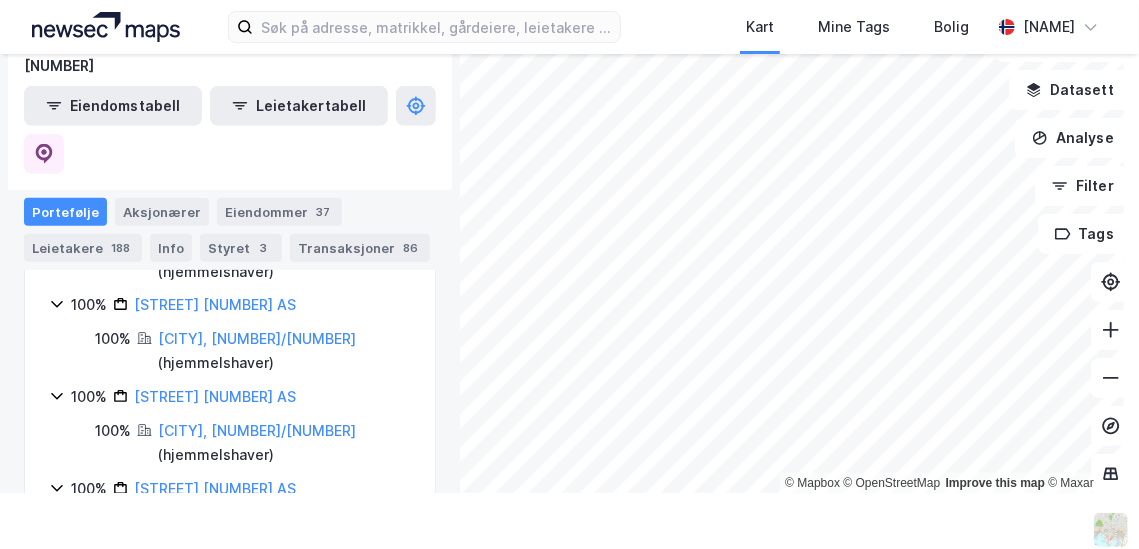 scroll, scrollTop: 243, scrollLeft: 0, axis: vertical 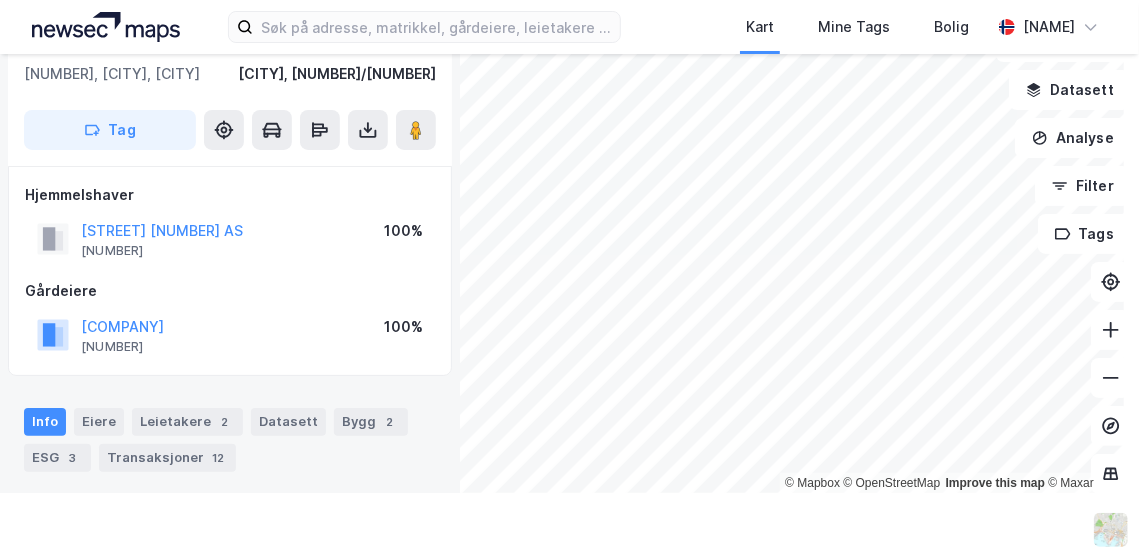 click on "Kart Mine Tags Bolig [NAME] © Mapbox   © OpenStreetMap   Improve this map   © Maxar [STREET] [NUMBER], [CITY], [CITY] [CITY], [NUMBER]/[NUMBER] Tag Hjemmelshaver [STREET] [NUMBER] AS [NUMBER] [NUMBER] [NUMBER] [PERCENTAGE] Gårdeiere [COMPANY] [NUMBER] [NUMBER] [NUMBER] [PERCENTAGE] Info Eiere Leietakere [NUMBER] Datasett Bygg [NUMBER] ESG [NUMBER] Transaksjoner [NUMBER] Matrikkel [NUMBER]-[NUMBER]-[NUMBER]-[NUMBER]-[NUMBER] Tomteareal [AREA] Bruksareal (BRA) [AREA] Eiendomstype Kontor Antall leietakere [NUMBER] Punktleie Nei Festegrunn Nei Tinglyst Ja Reguleringsplaner Miljøstatus Saksinnsyn Grunnforurensning Forurensning Eiendommen står på tomtegrunn som er påvirket av luft, grunn eller annen forurensning. Vennligst besøk   Offisiell side   for detaljer Bokmerker Datasett Analyse Filter Tags" at bounding box center [569, 274] 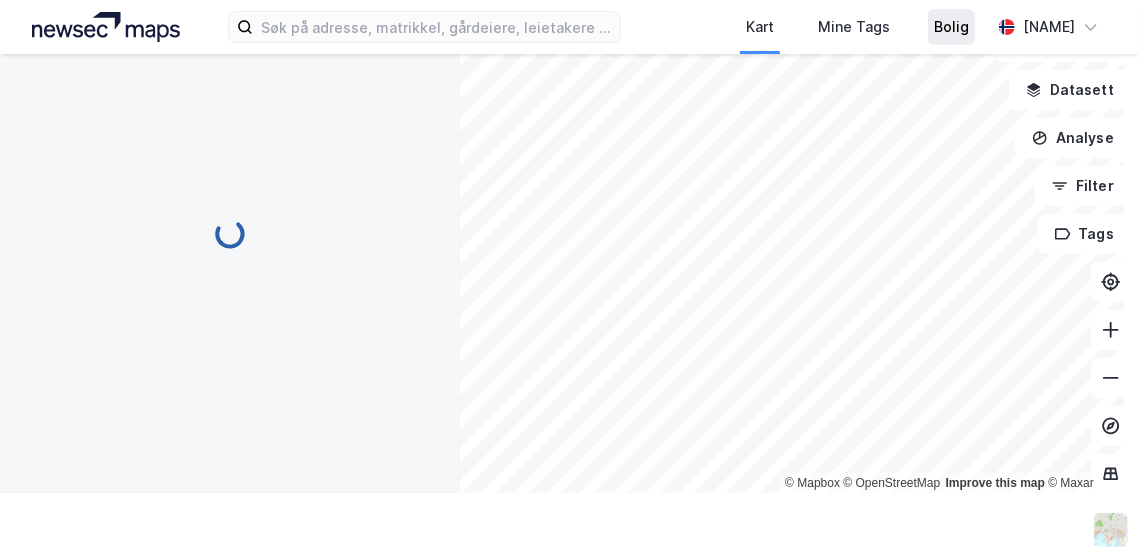 scroll, scrollTop: 16, scrollLeft: 0, axis: vertical 